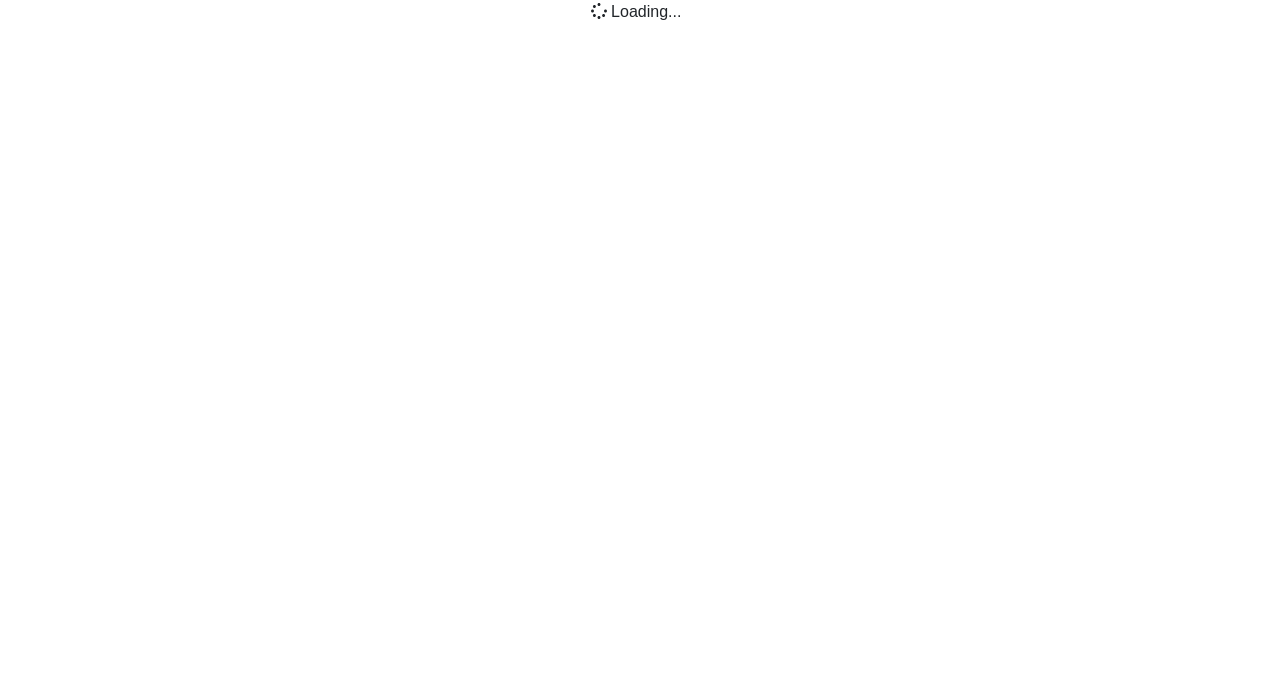 scroll, scrollTop: 0, scrollLeft: 0, axis: both 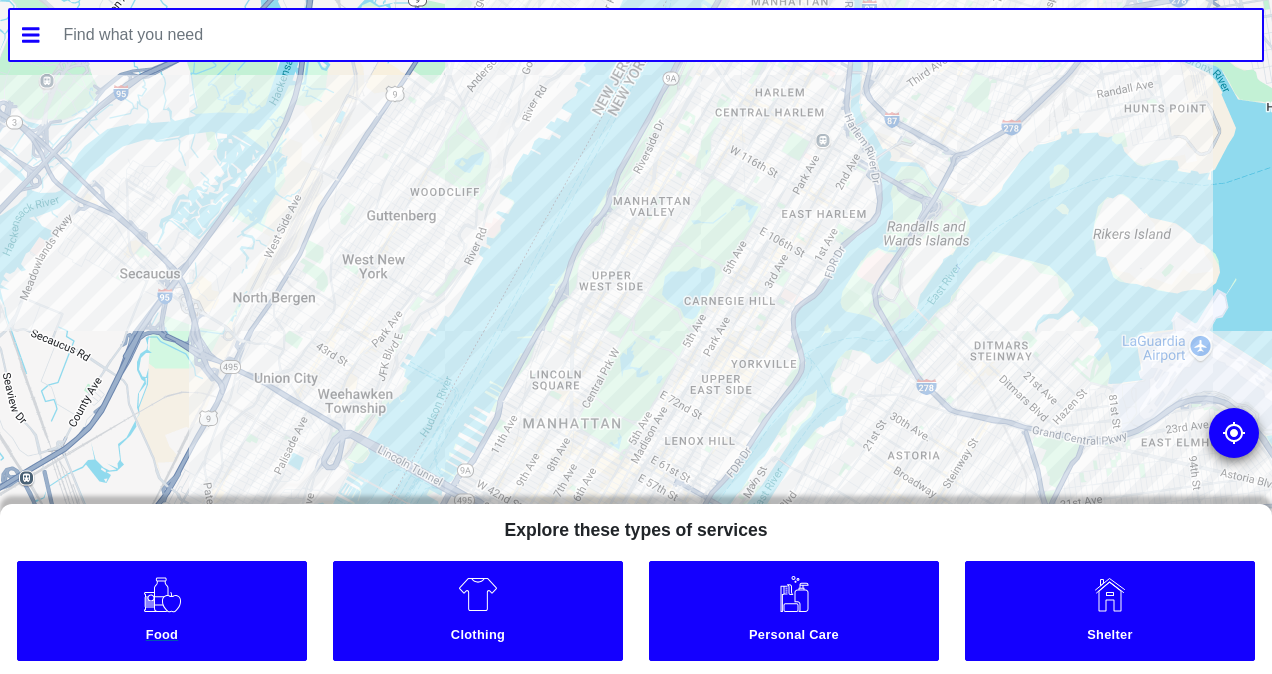 click on "Food" at bounding box center (162, 611) 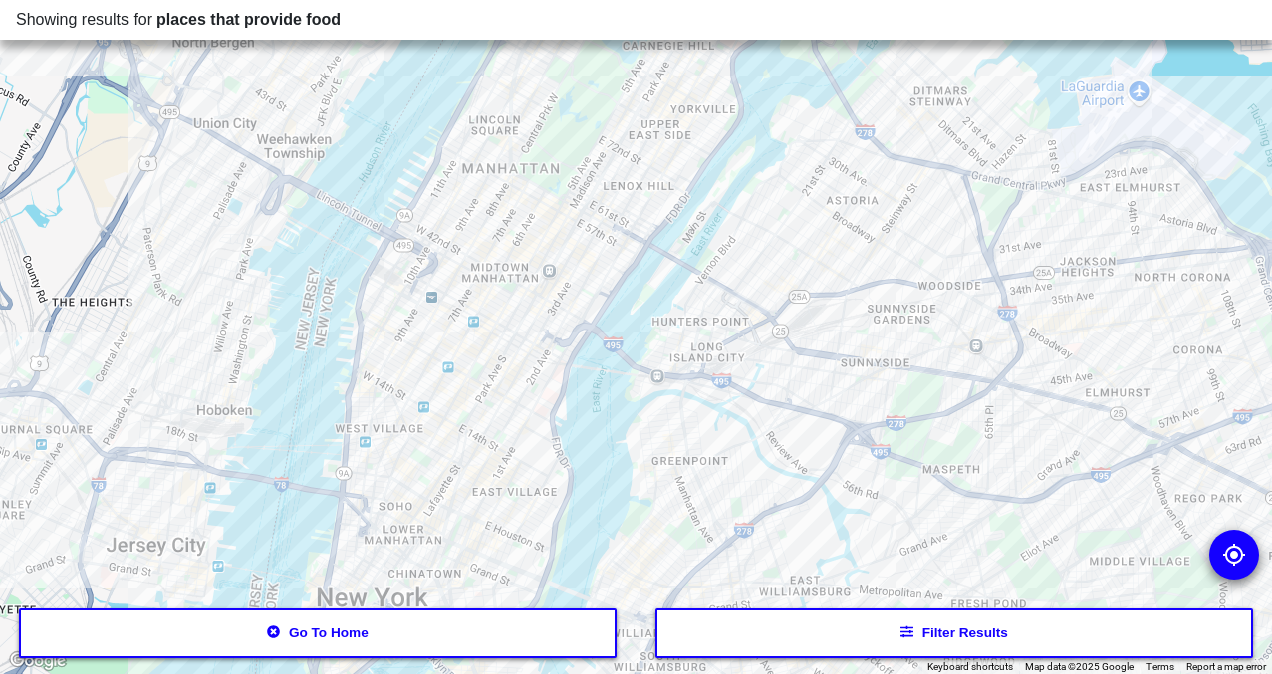 drag, startPoint x: 581, startPoint y: 502, endPoint x: 523, endPoint y: 242, distance: 266.3907 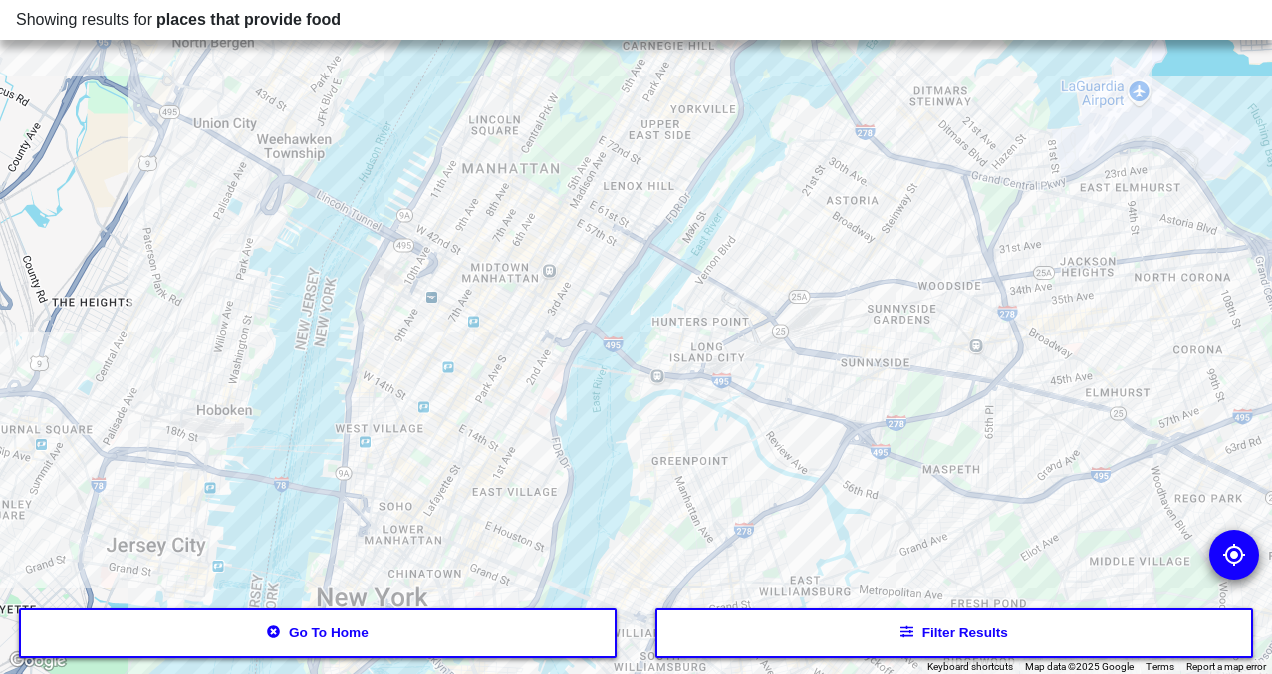 click at bounding box center (636, 337) 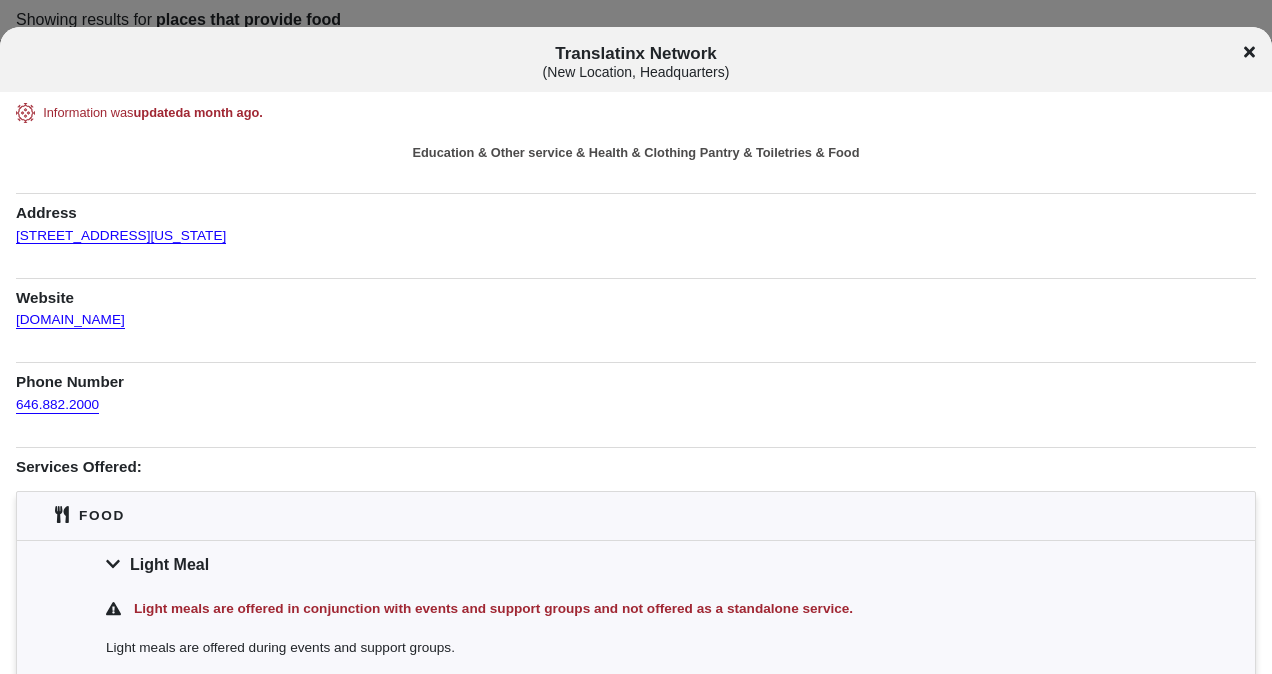 click 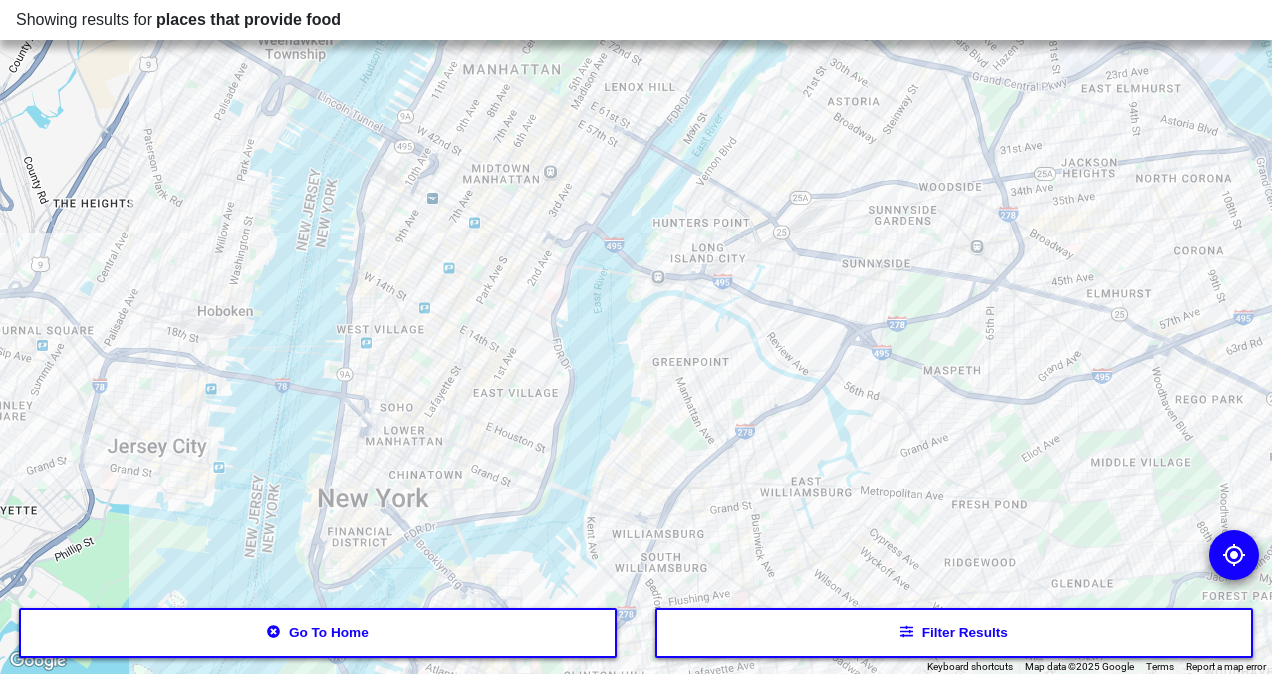 drag, startPoint x: 476, startPoint y: 383, endPoint x: 478, endPoint y: 278, distance: 105.01904 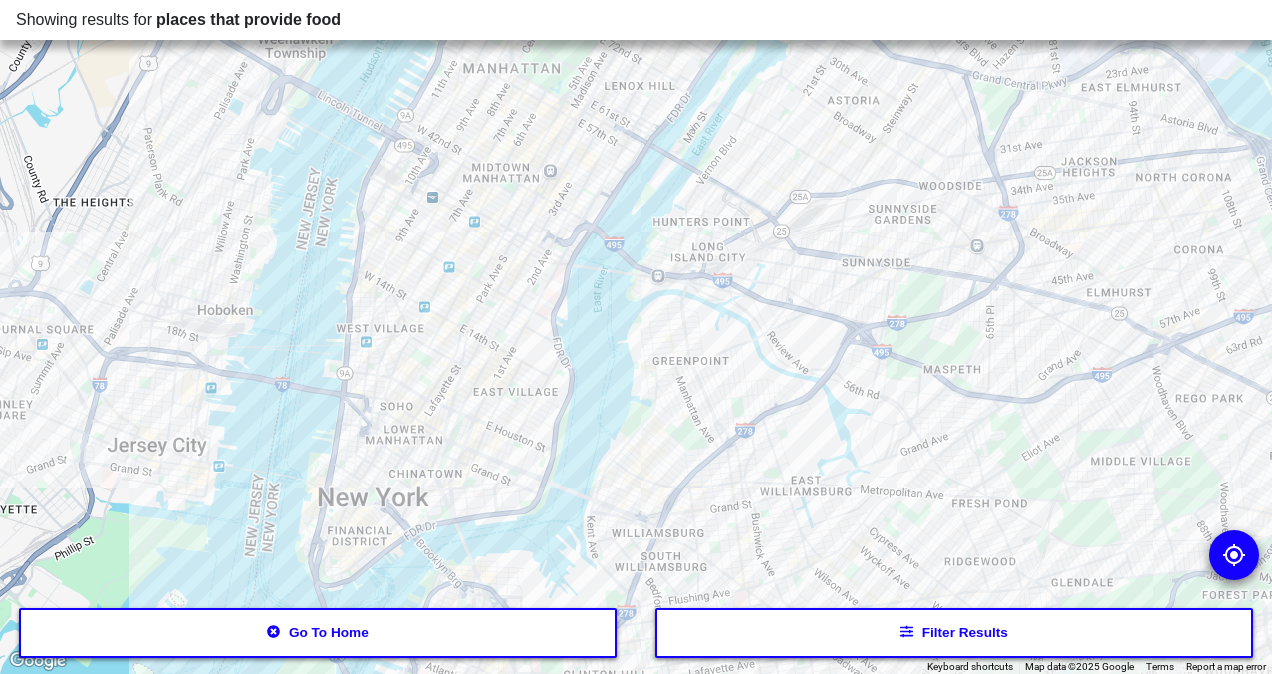 click at bounding box center (636, 337) 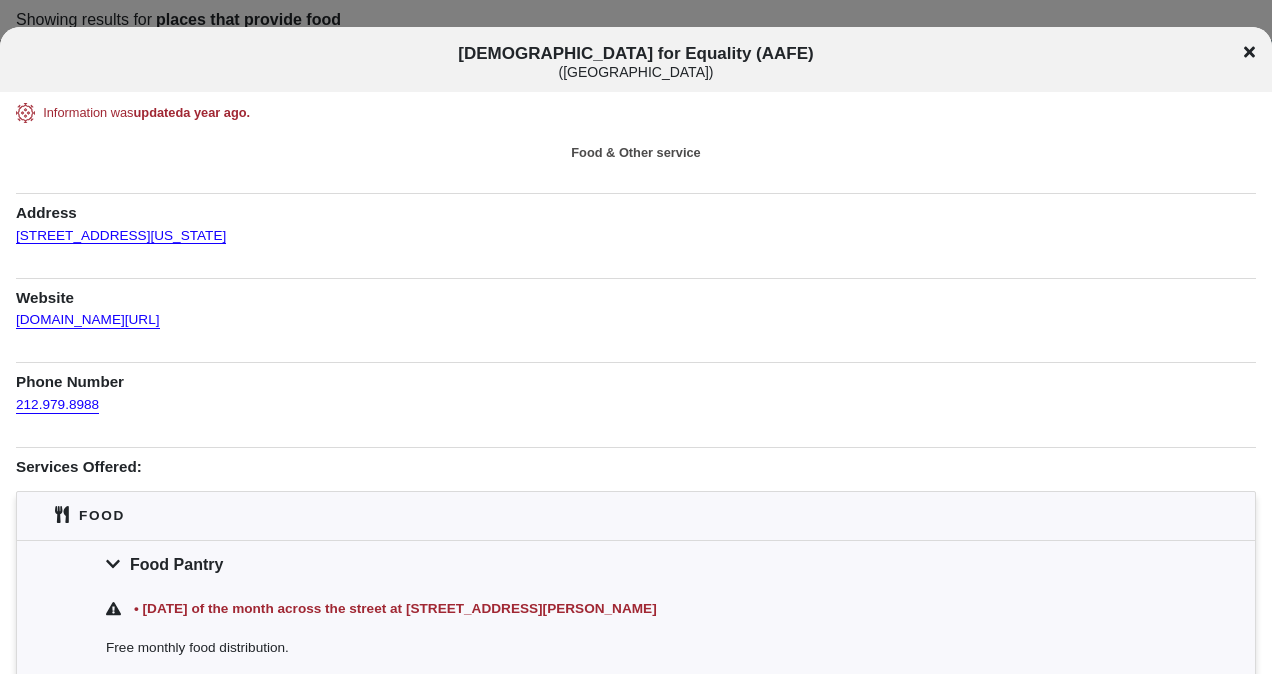 click 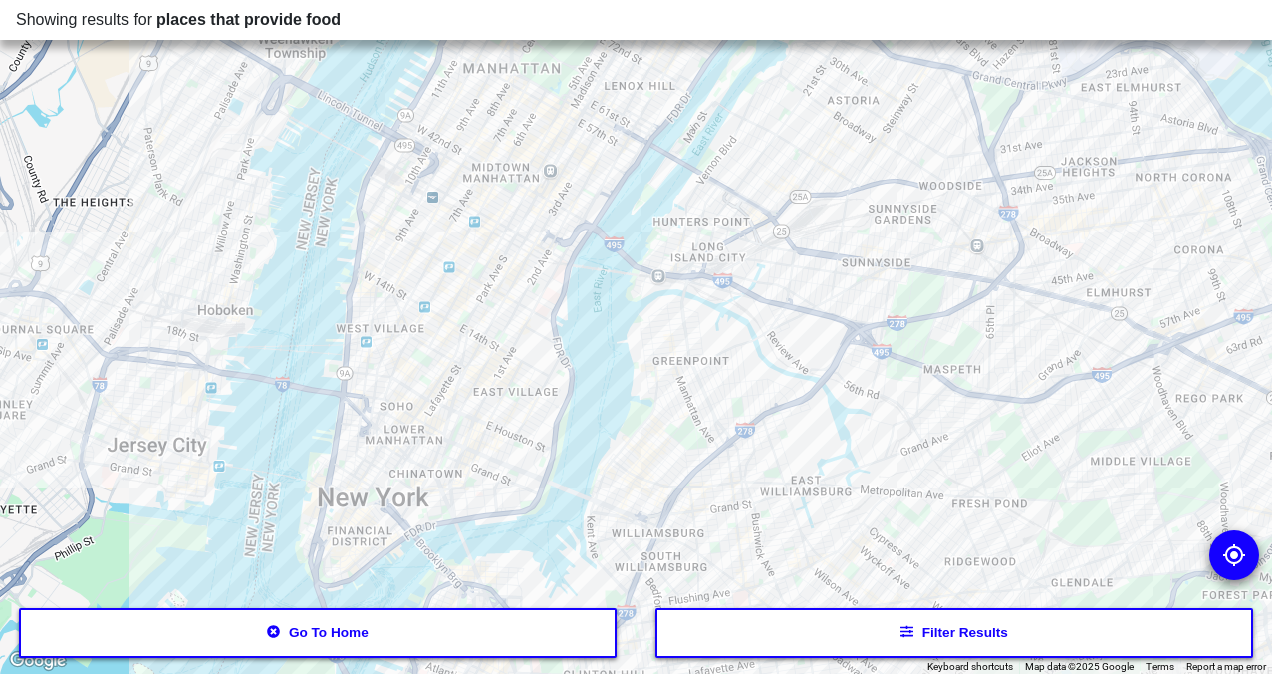 click at bounding box center [636, 337] 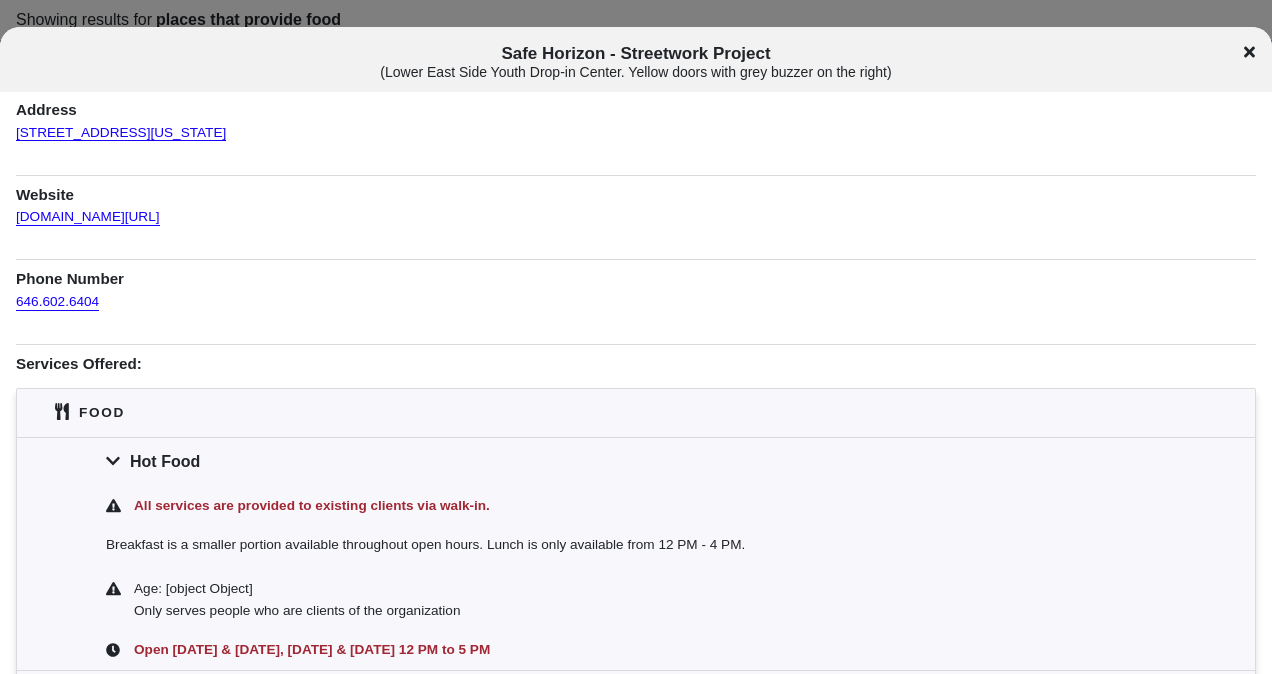 scroll, scrollTop: 0, scrollLeft: 0, axis: both 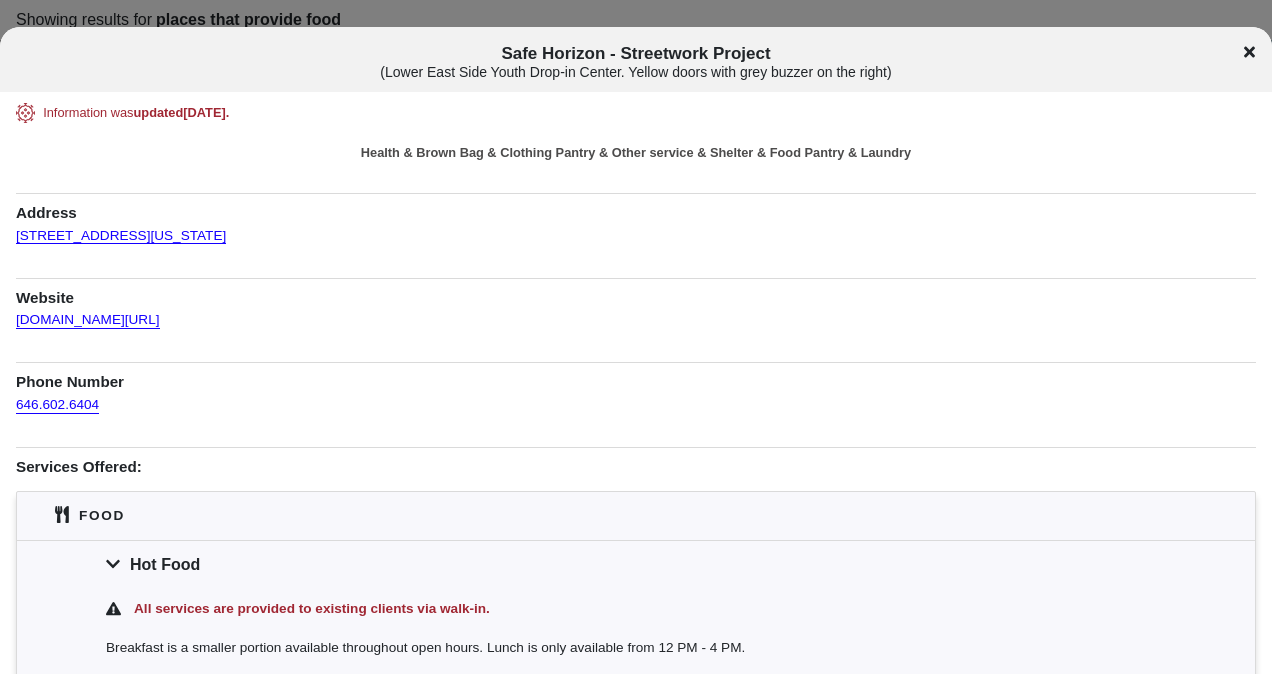 click 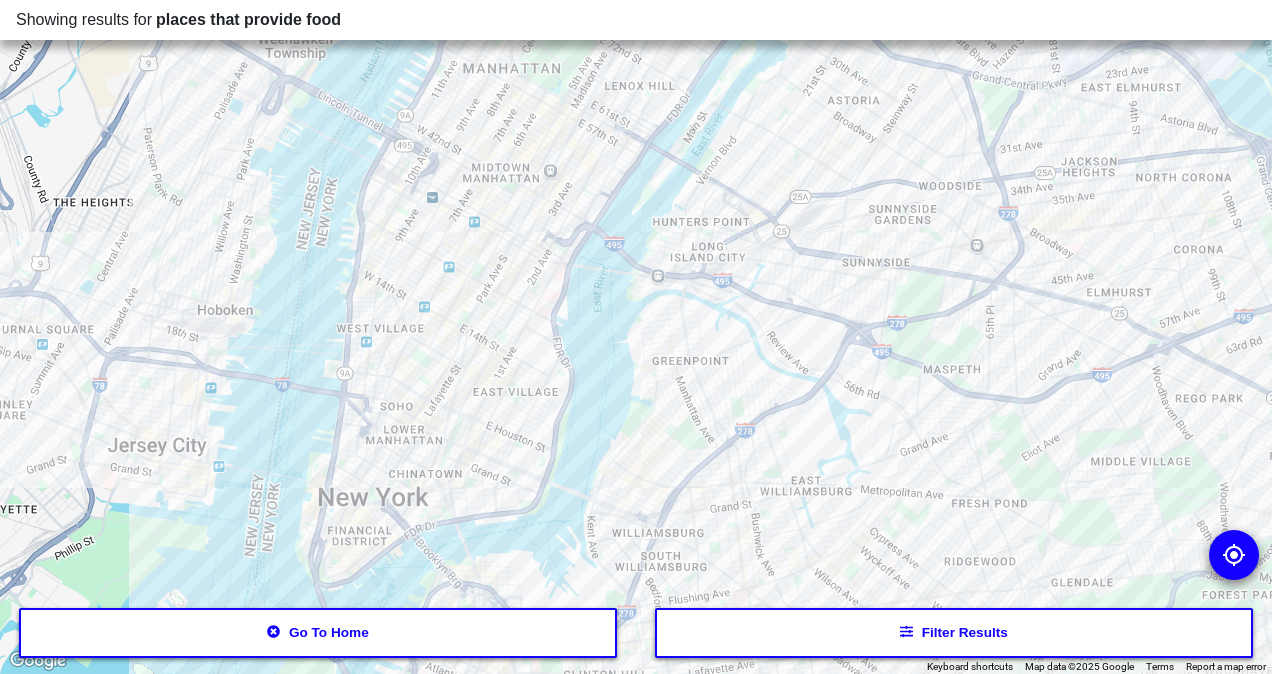 click at bounding box center [636, 337] 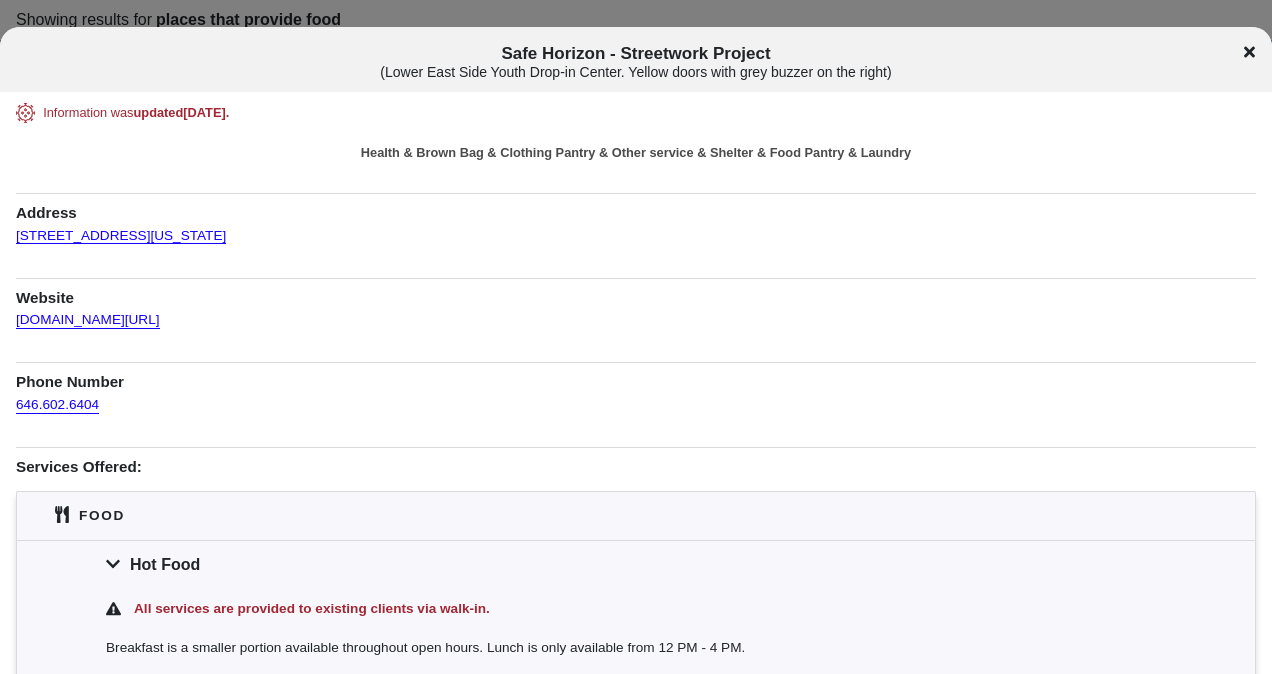 click 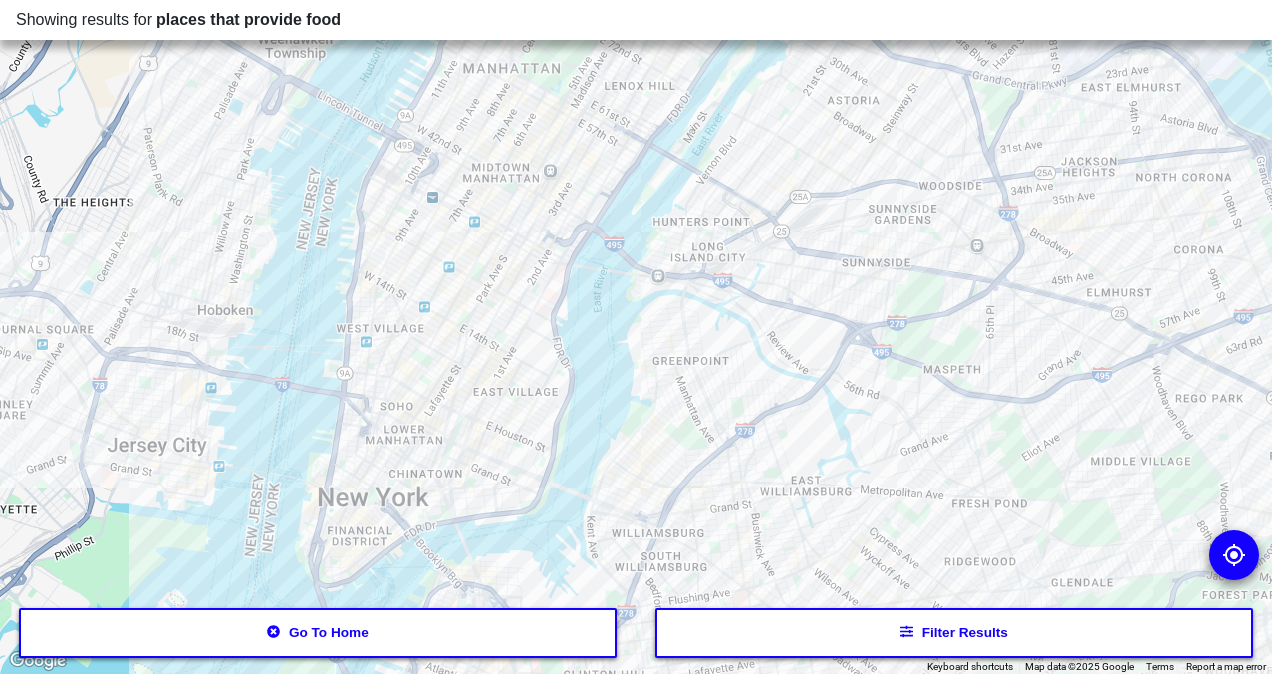 click at bounding box center (636, 337) 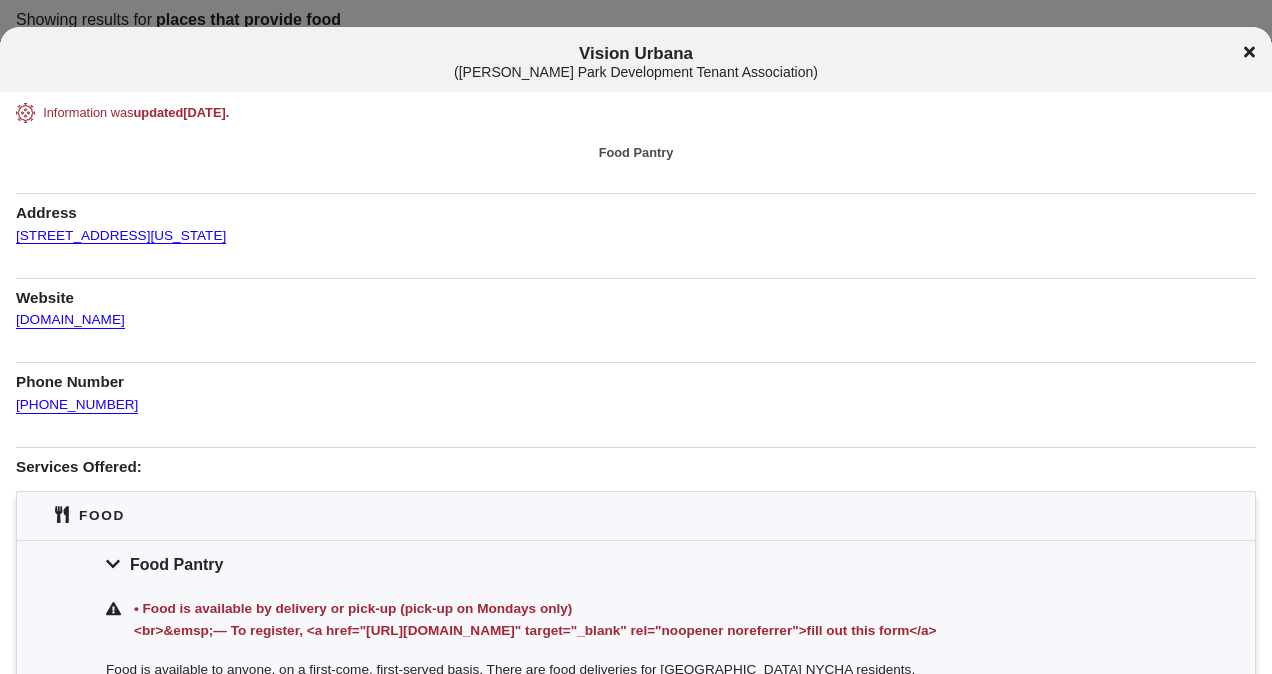 drag, startPoint x: 990, startPoint y: 316, endPoint x: 1275, endPoint y: 204, distance: 306.21725 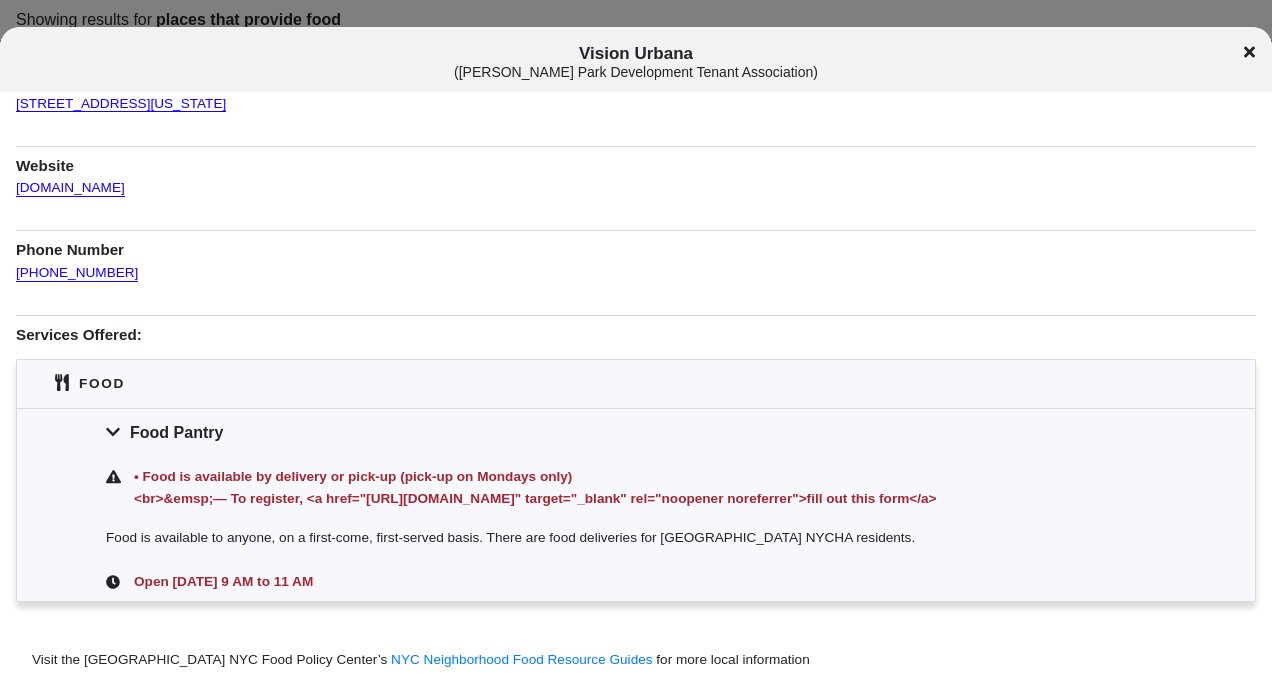 scroll, scrollTop: 133, scrollLeft: 0, axis: vertical 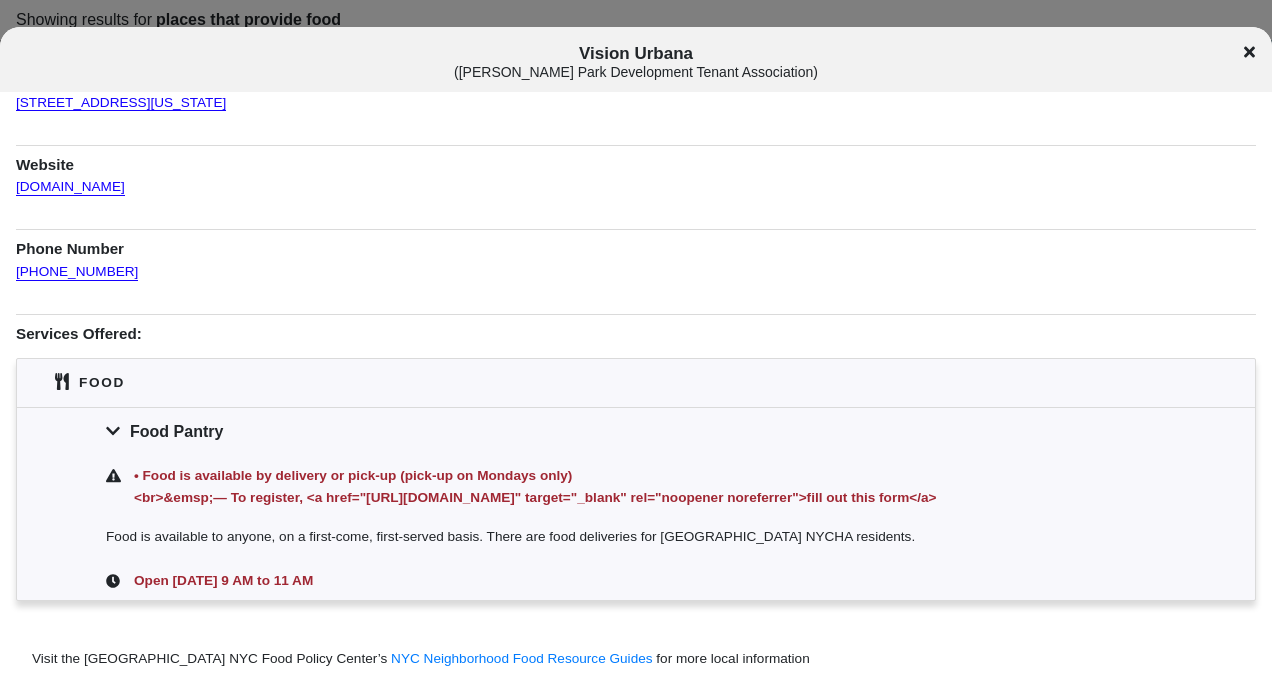 click on "Vision Urbana ( [PERSON_NAME] Park Development Tenant Association )" at bounding box center [636, 62] 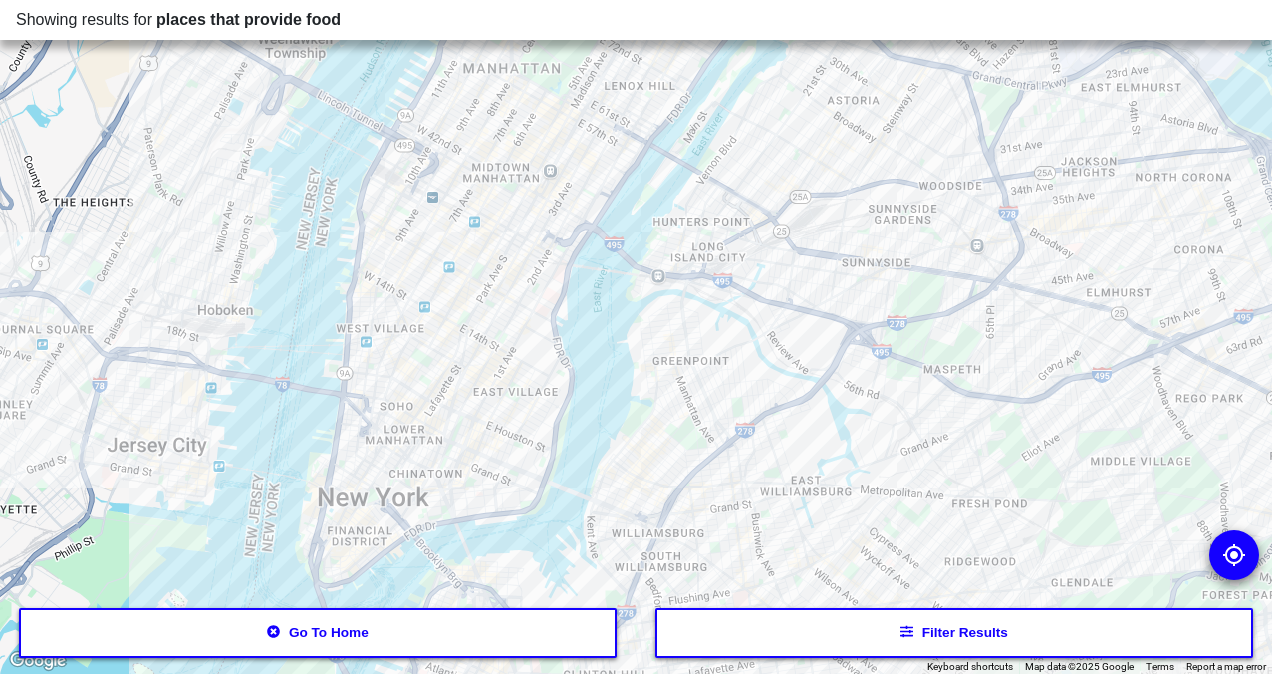 click at bounding box center [636, 337] 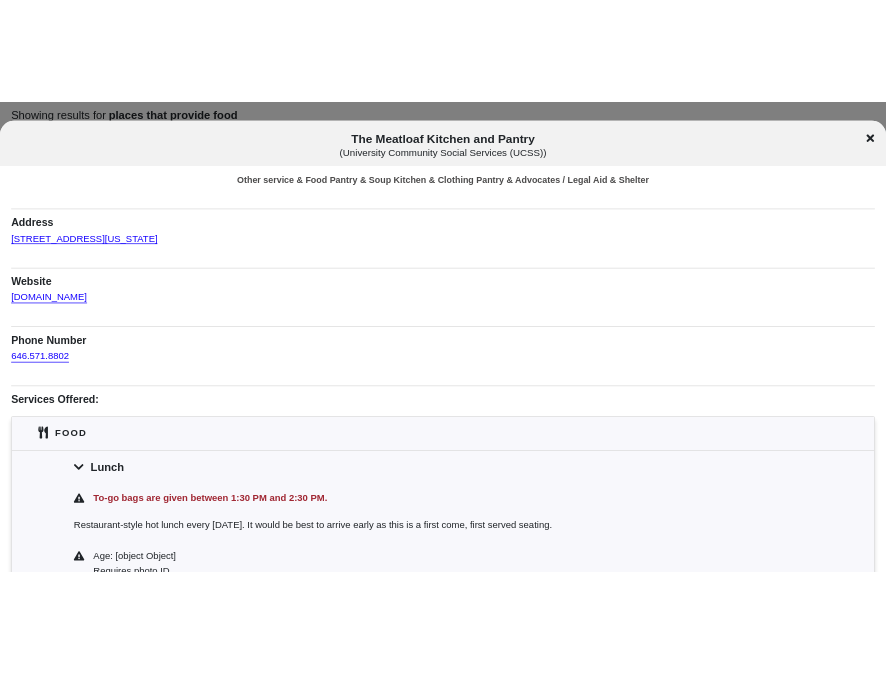 scroll, scrollTop: 0, scrollLeft: 0, axis: both 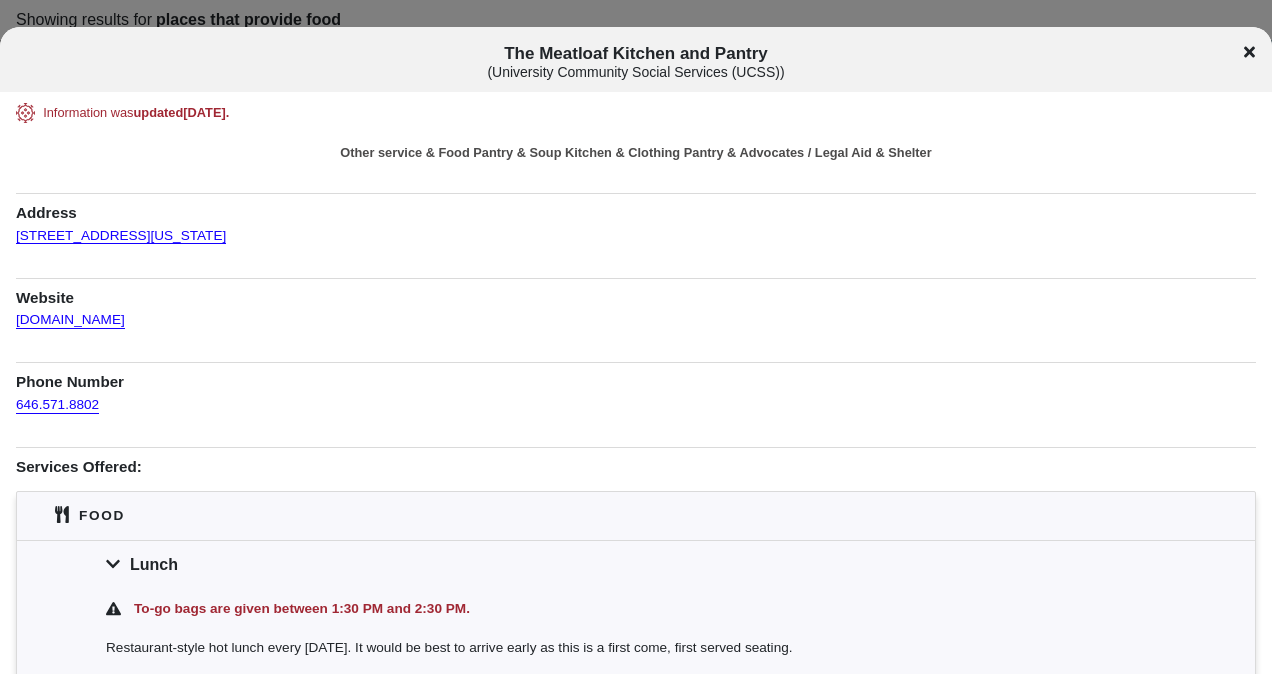 click 